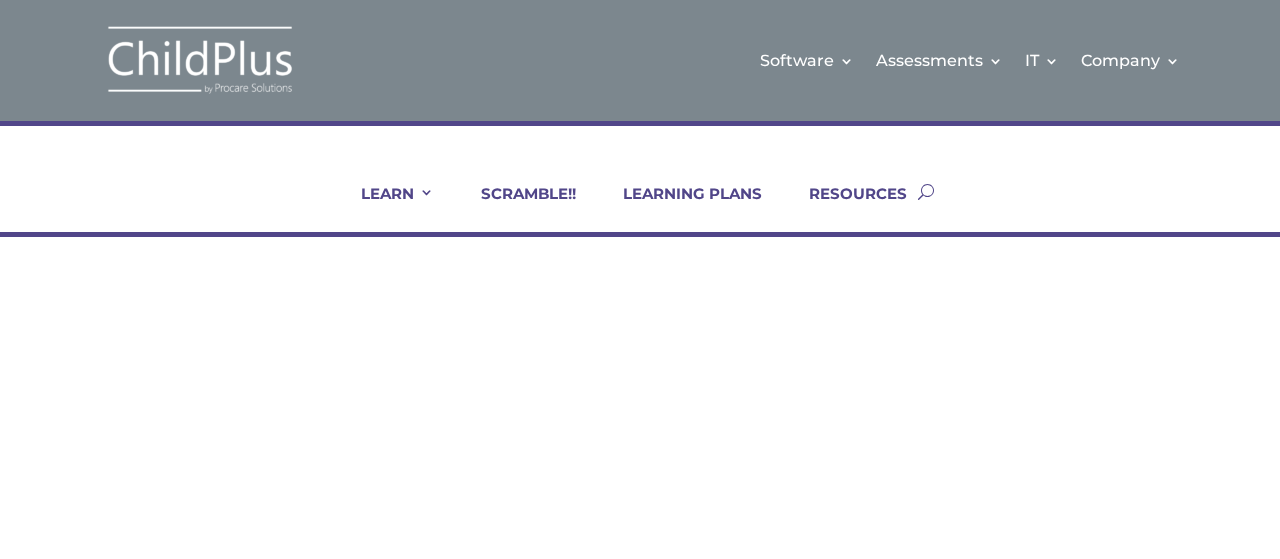 scroll, scrollTop: 0, scrollLeft: 0, axis: both 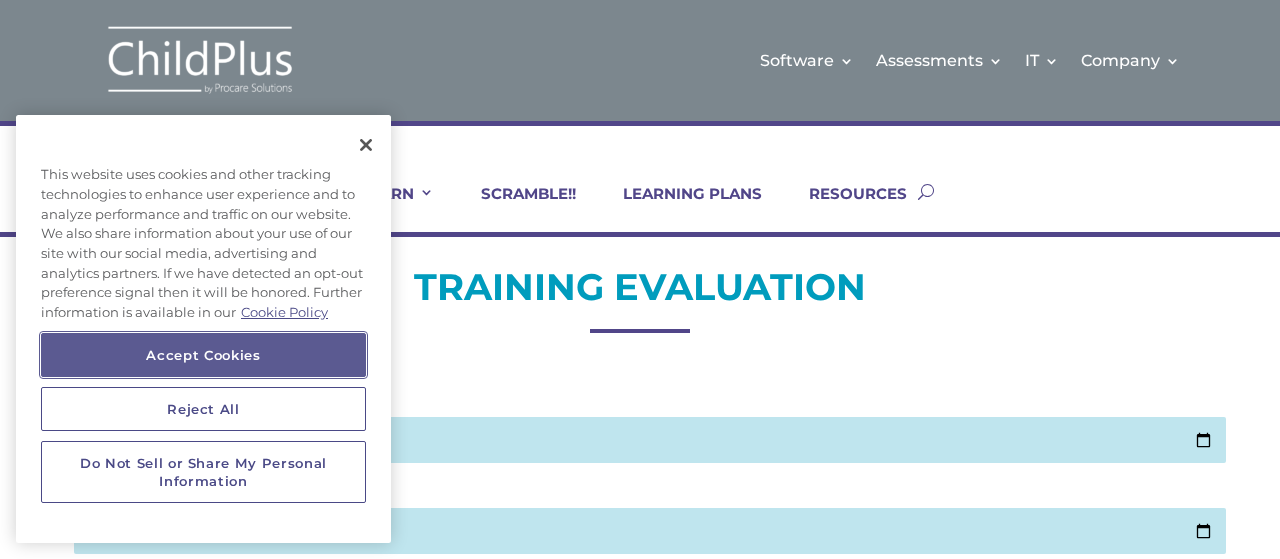 click on "Accept Cookies" at bounding box center (203, 355) 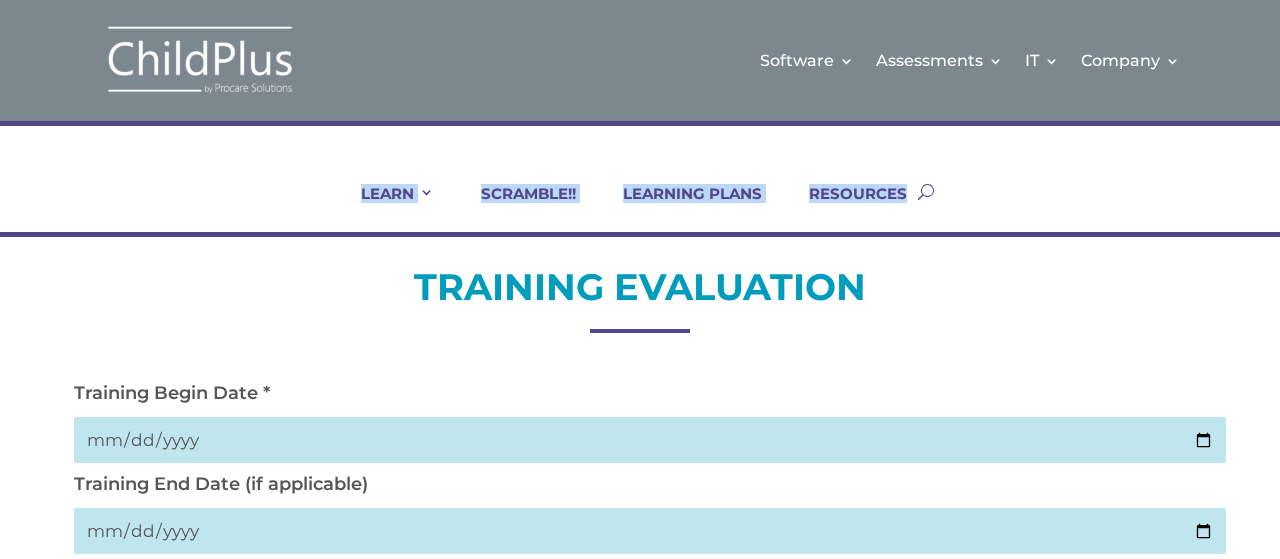 drag, startPoint x: 1220, startPoint y: 170, endPoint x: 1205, endPoint y: -121, distance: 291.38635 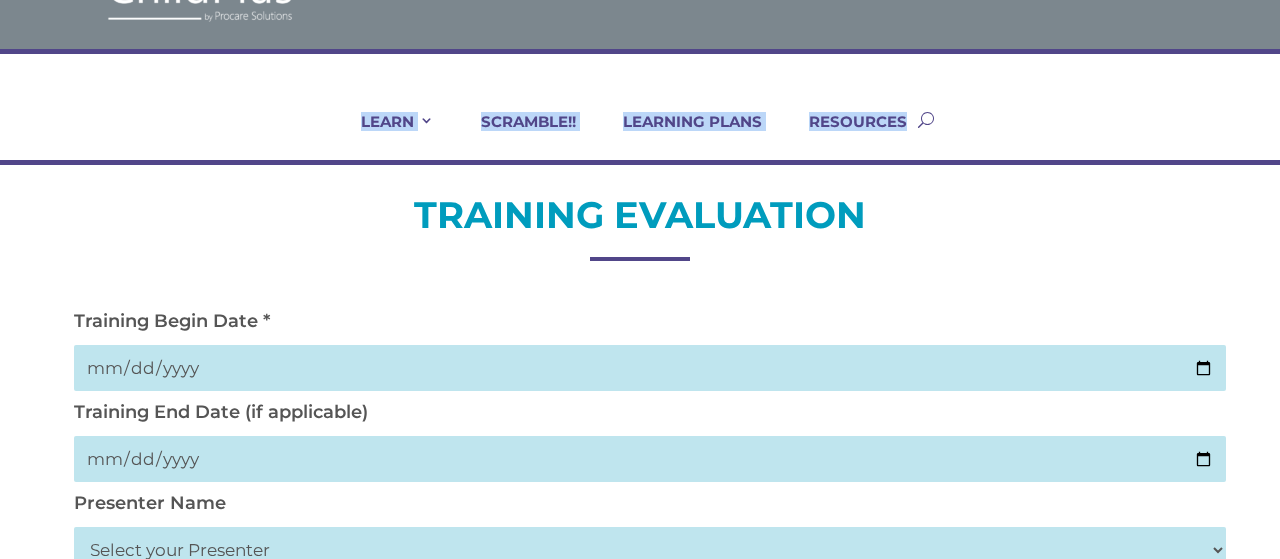 scroll, scrollTop: 105, scrollLeft: 0, axis: vertical 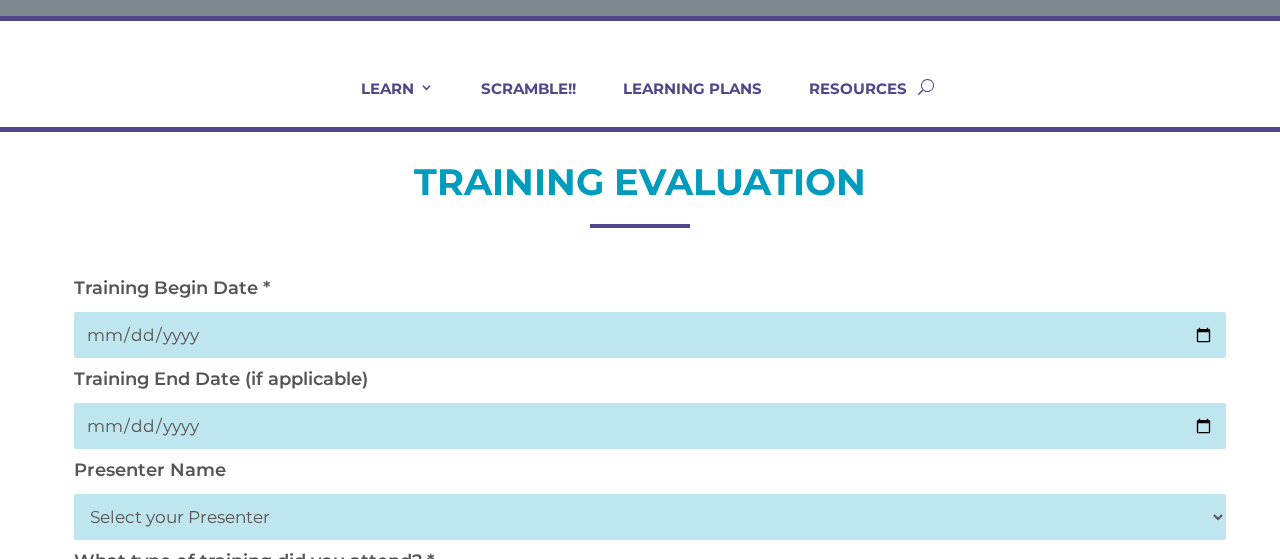 click at bounding box center (650, 335) 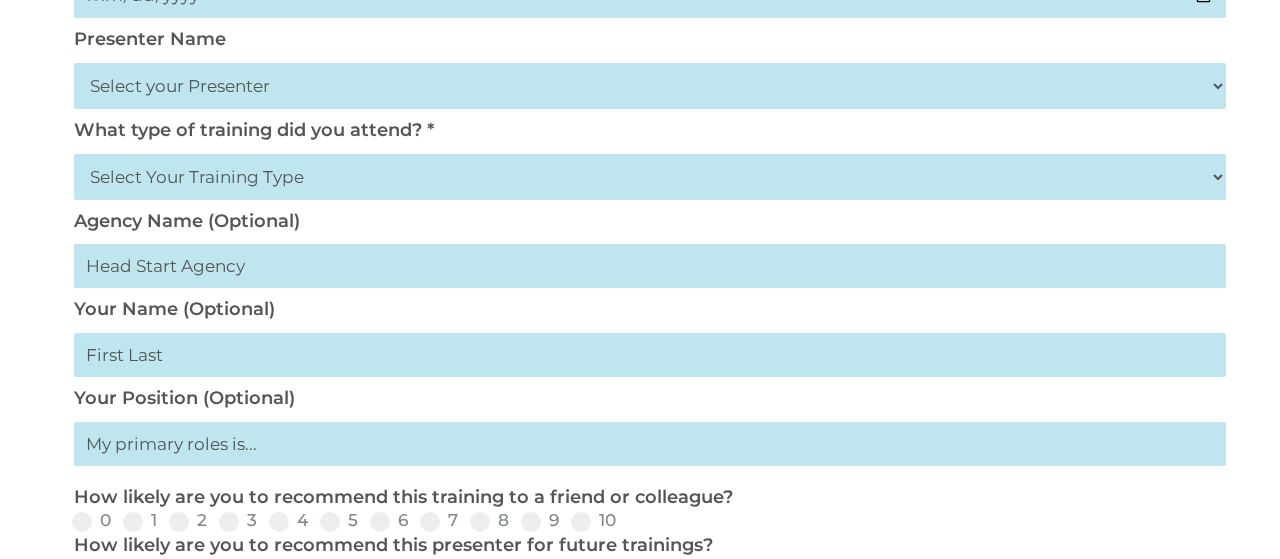 scroll, scrollTop: 570, scrollLeft: 0, axis: vertical 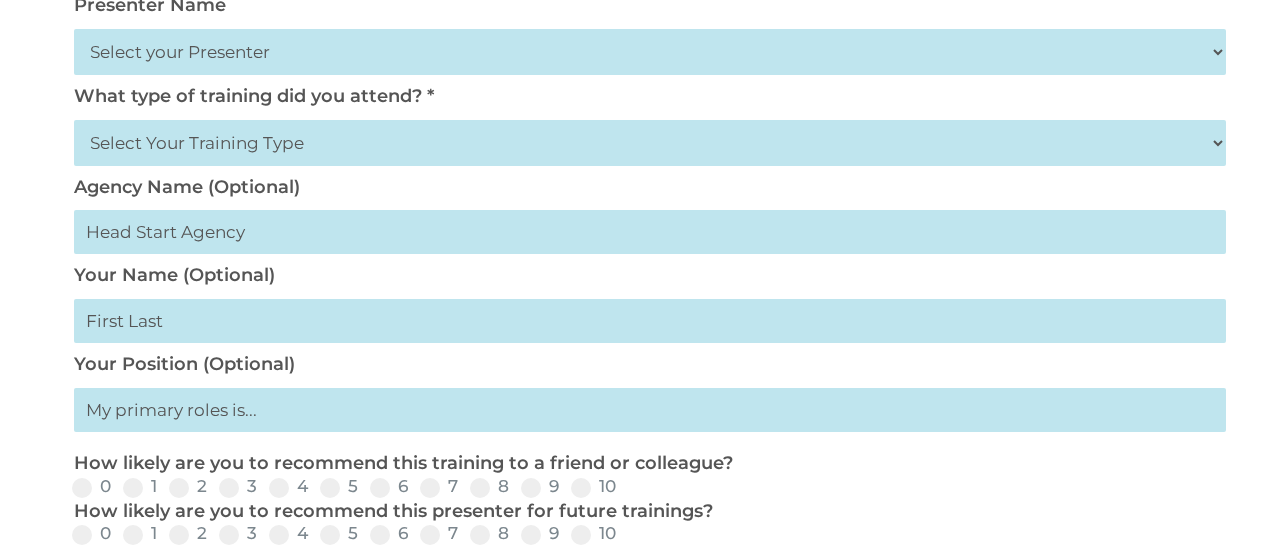 click on "Select Your Training Type
On-site (at your agency)
Virtual Visit
Live Group Webinar" at bounding box center [650, 143] 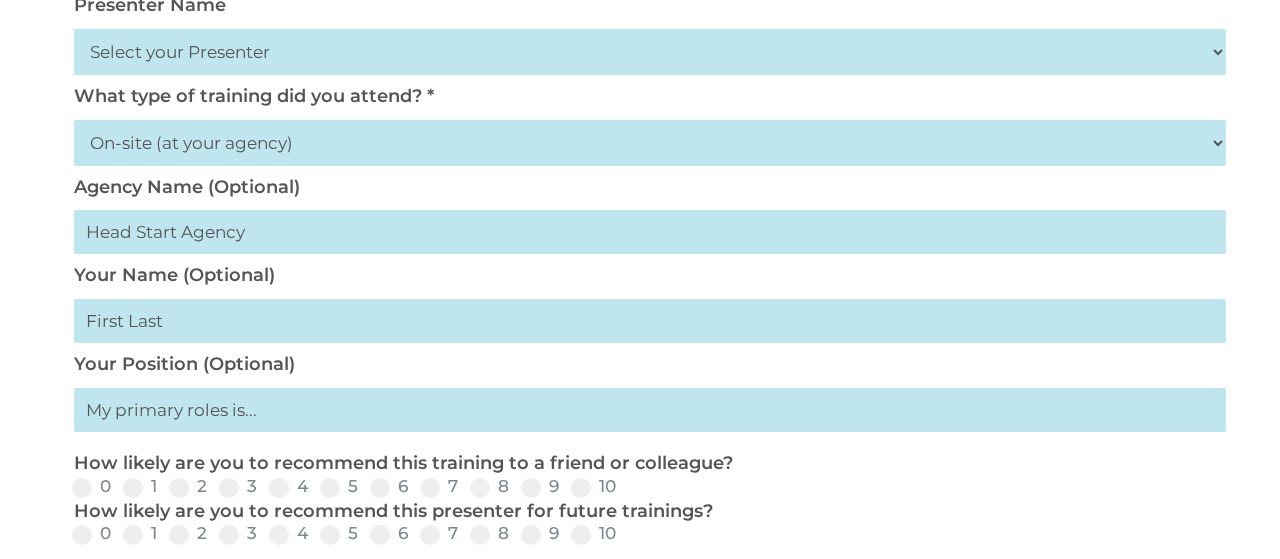 click on "Select Your Training Type
On-site (at your agency)
Virtual Visit
Live Group Webinar" at bounding box center (650, 143) 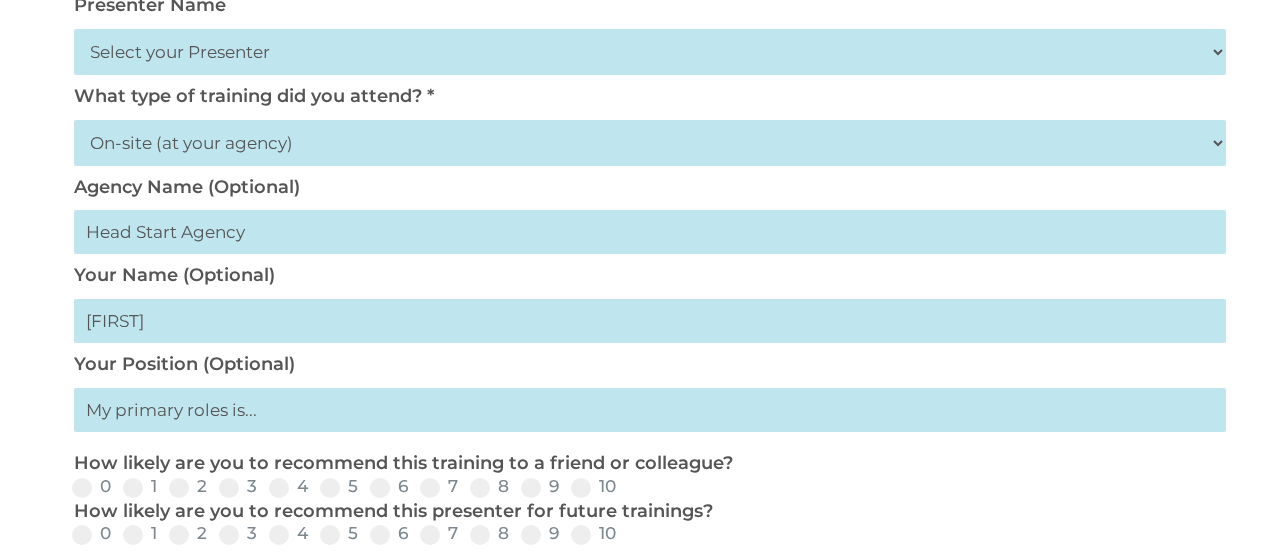 type on "[FIRST]" 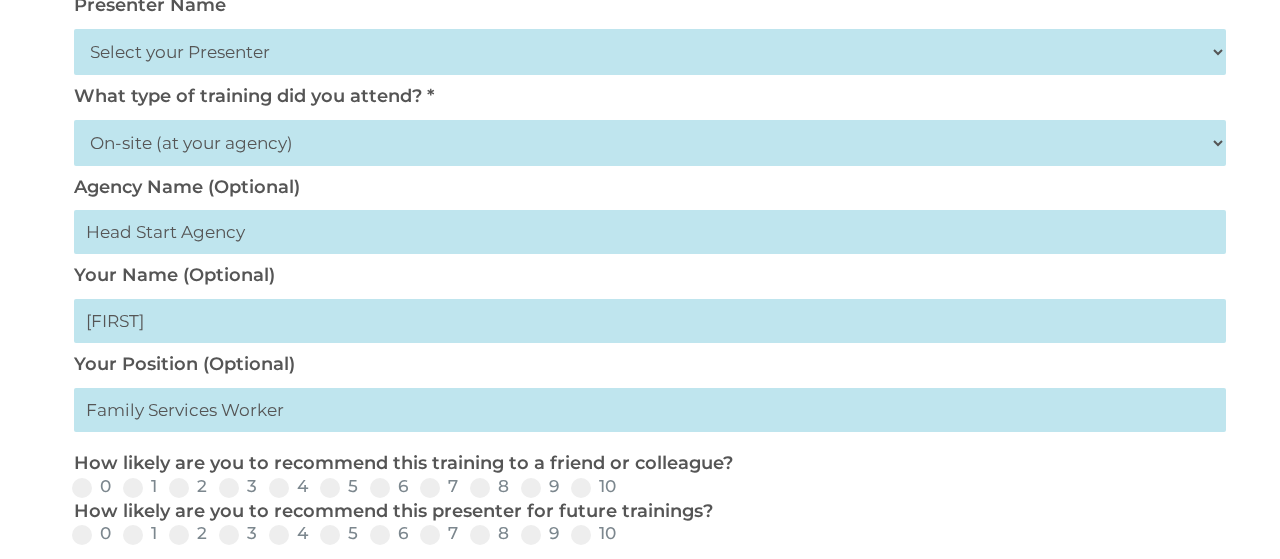 type on "Family Services Worker" 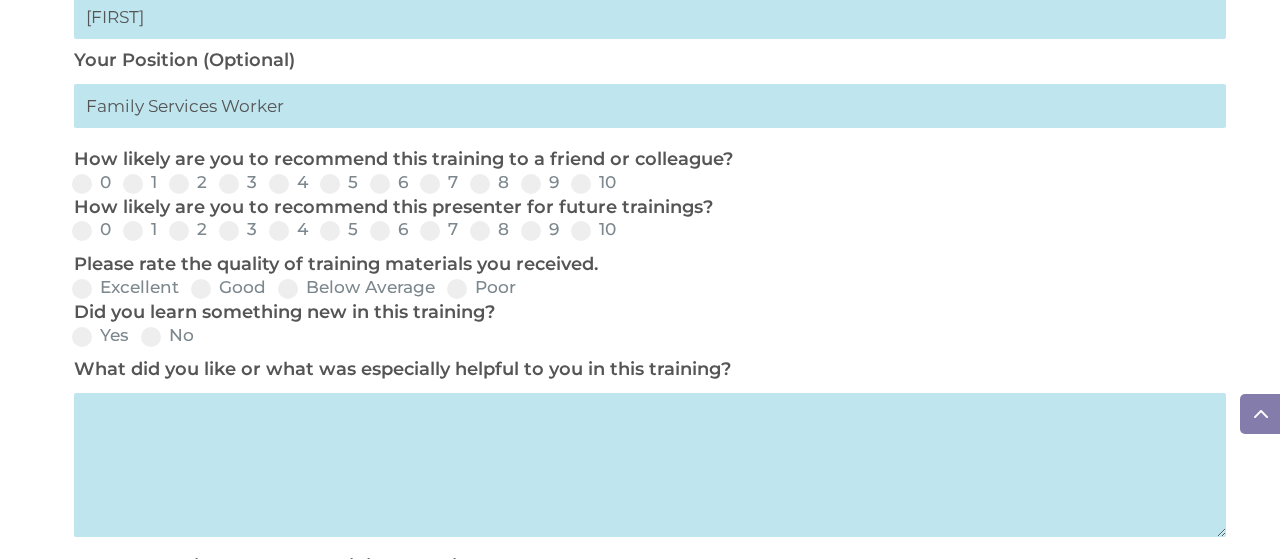 scroll, scrollTop: 877, scrollLeft: 0, axis: vertical 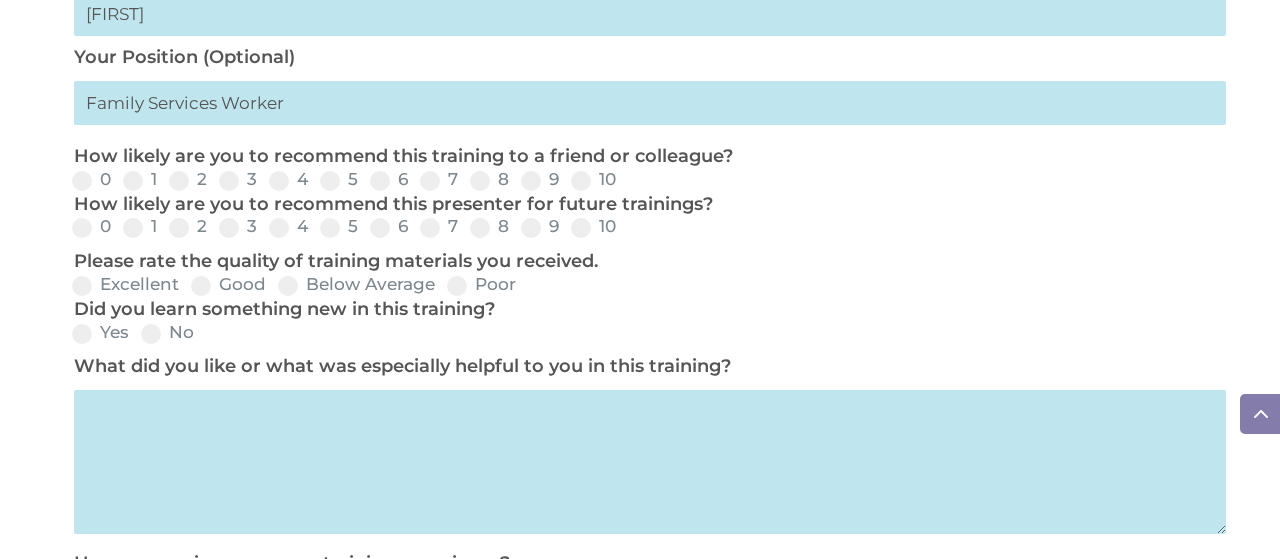 click on "[FIRST]" at bounding box center [650, 14] 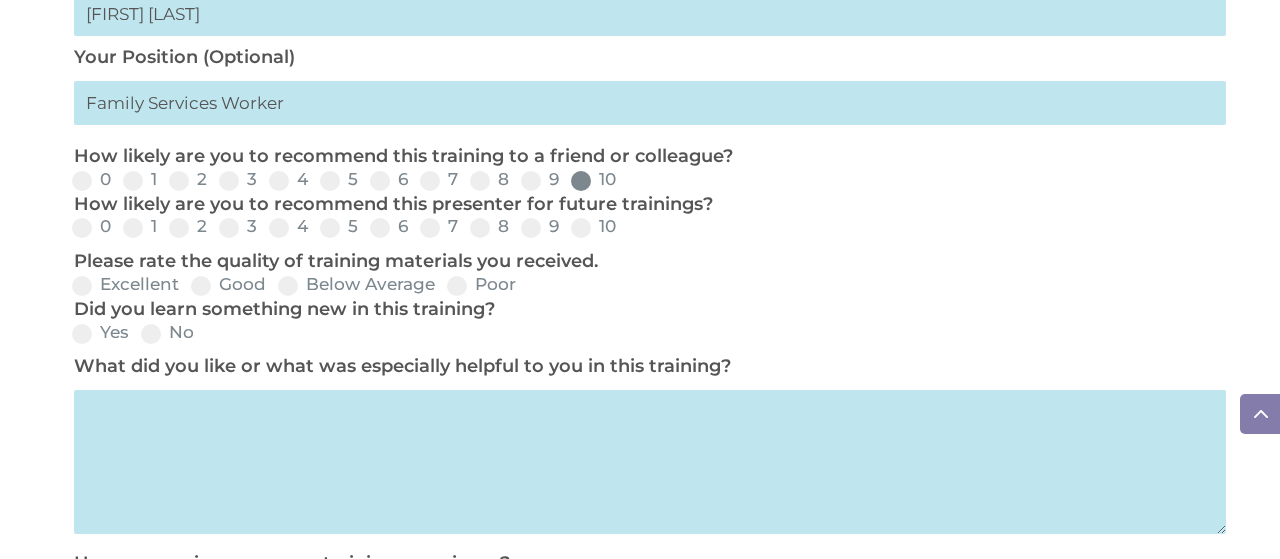 type on "[FIRST] [LAST]" 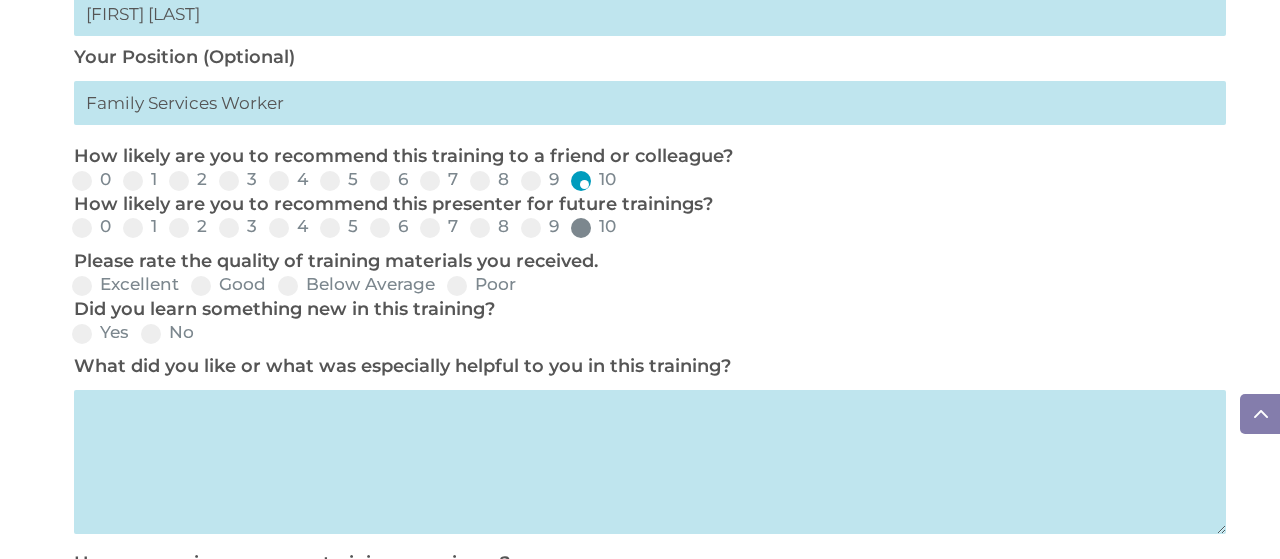 click at bounding box center (581, 228) 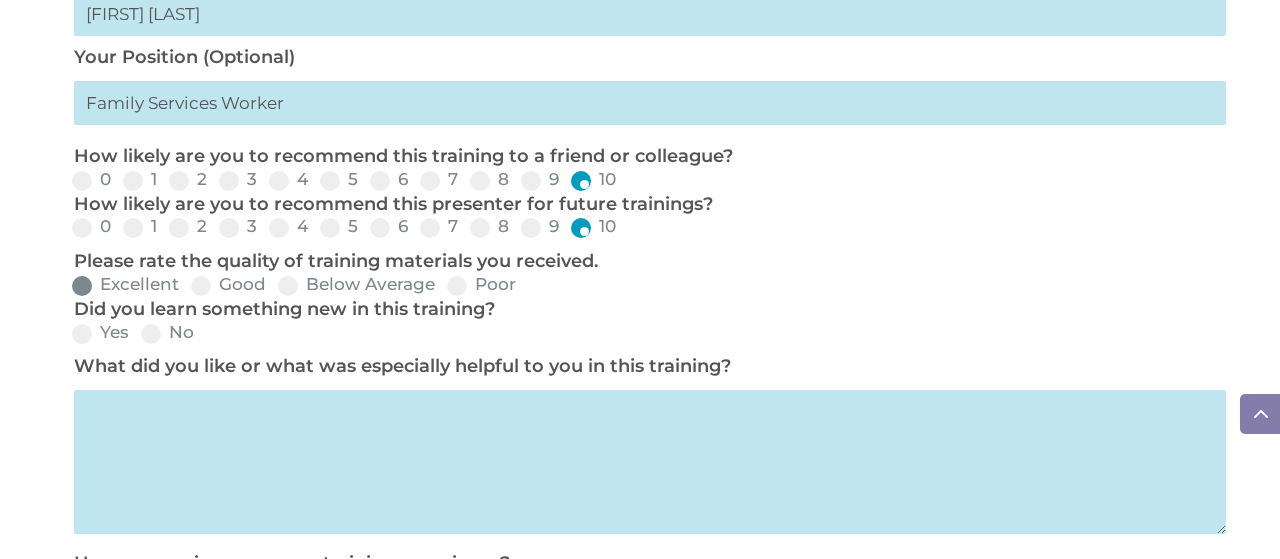 click on "Excellent" at bounding box center (125, 284) 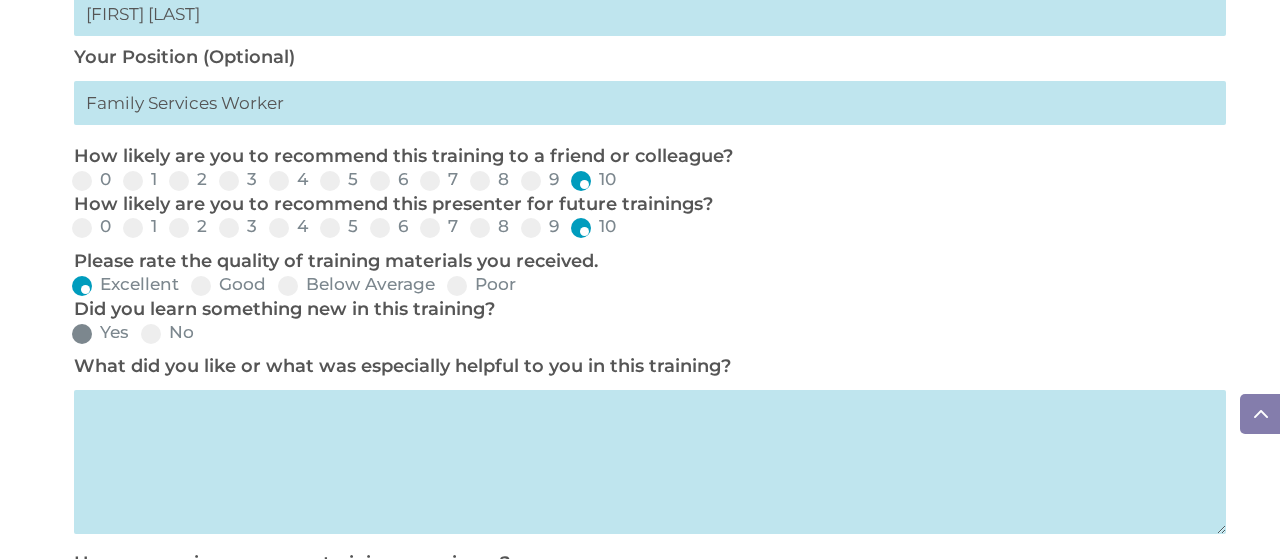 click at bounding box center (82, 334) 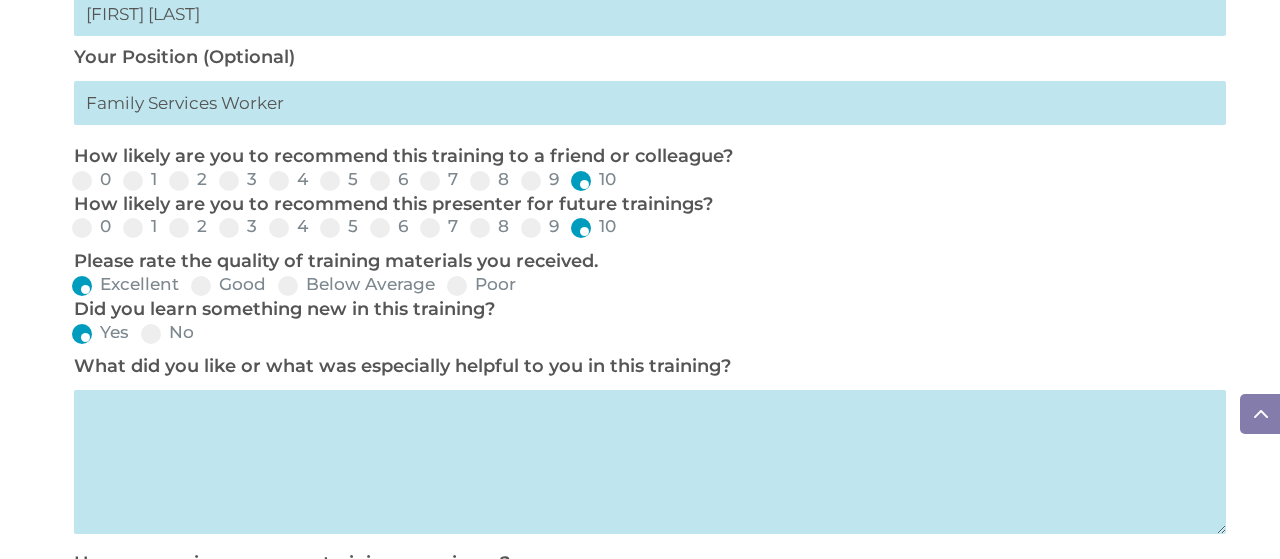 click at bounding box center [650, 462] 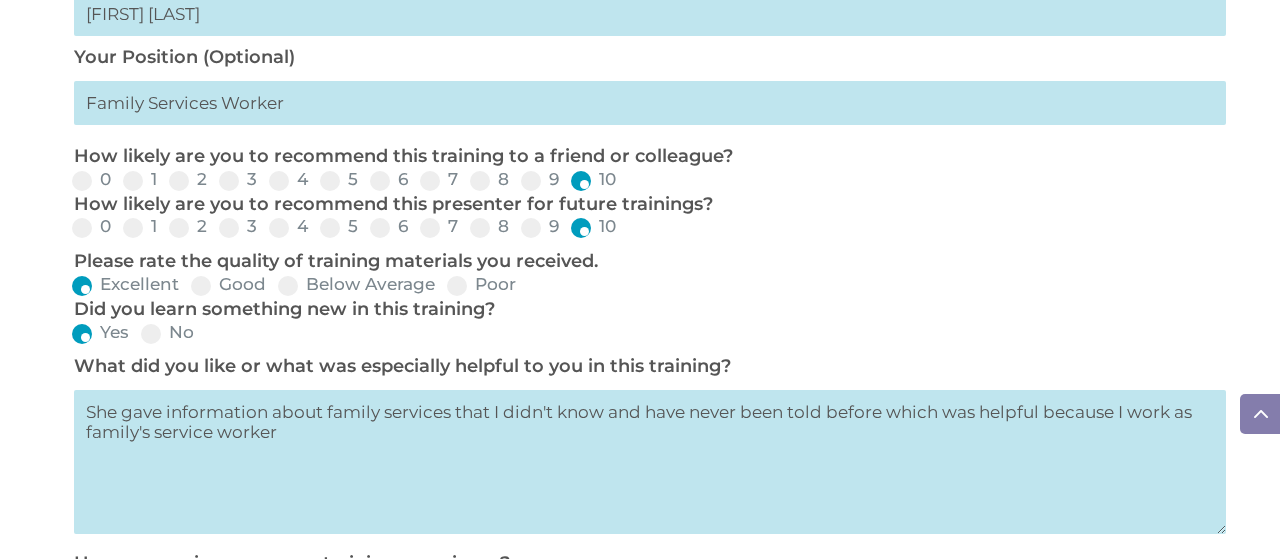 click on "She gave information about family services that I didn't know and have never been told before which was helpful because I work as family's service worker" at bounding box center [650, 462] 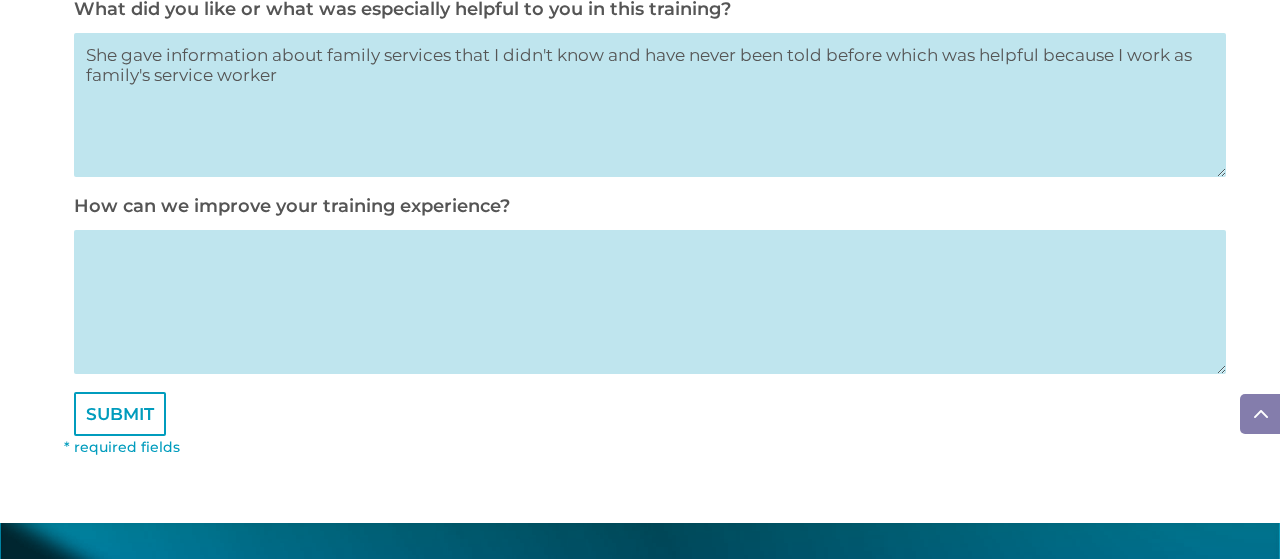 scroll, scrollTop: 1235, scrollLeft: 0, axis: vertical 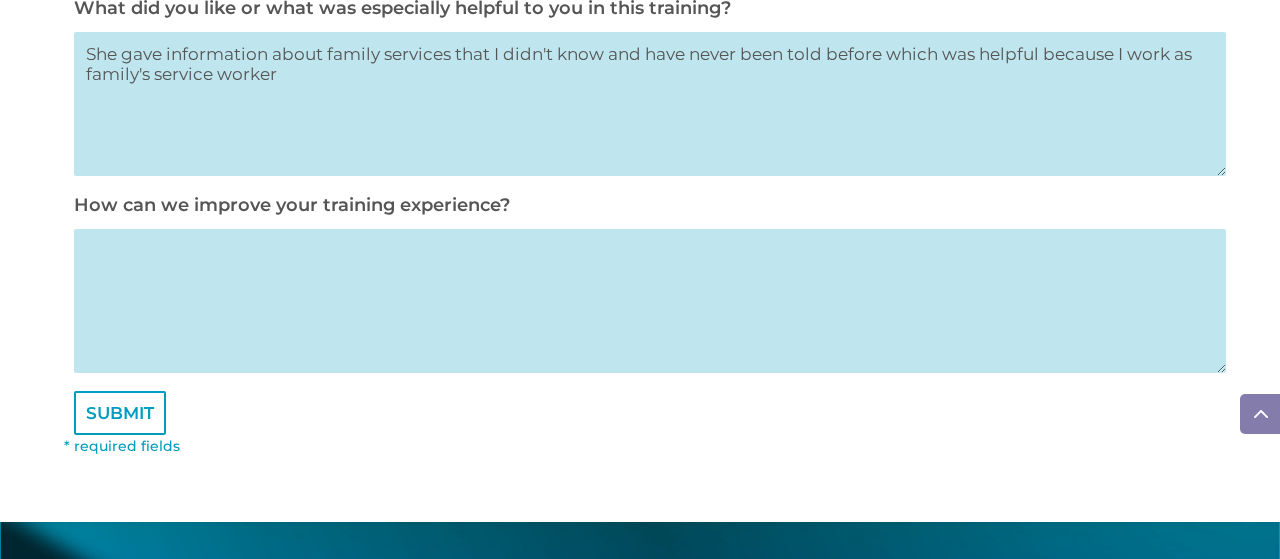 click at bounding box center [650, 301] 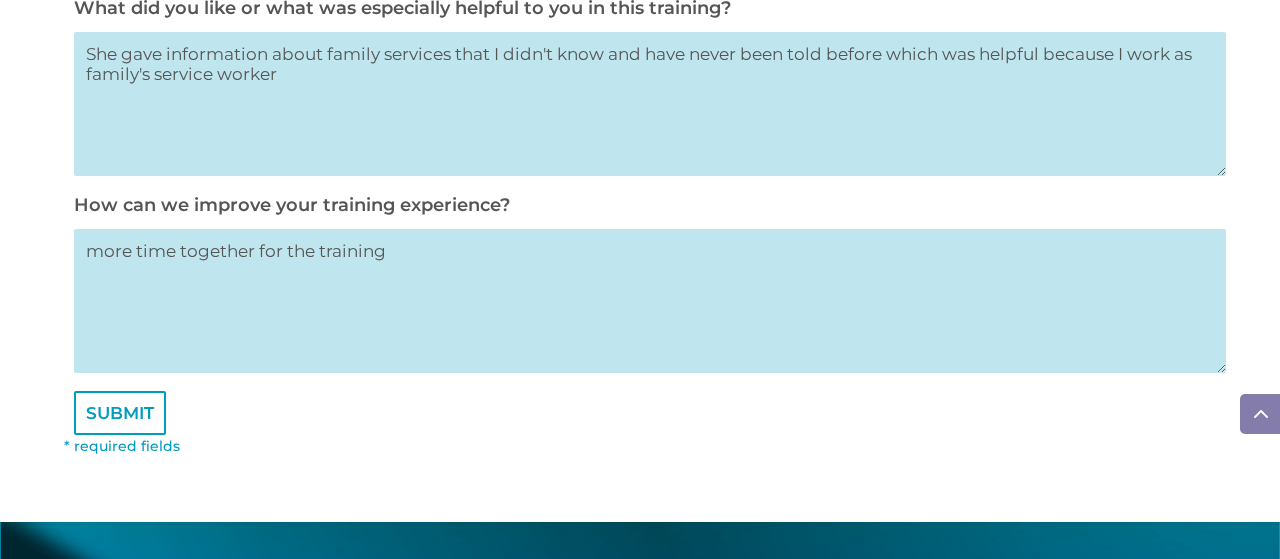 type on "more time together for the training" 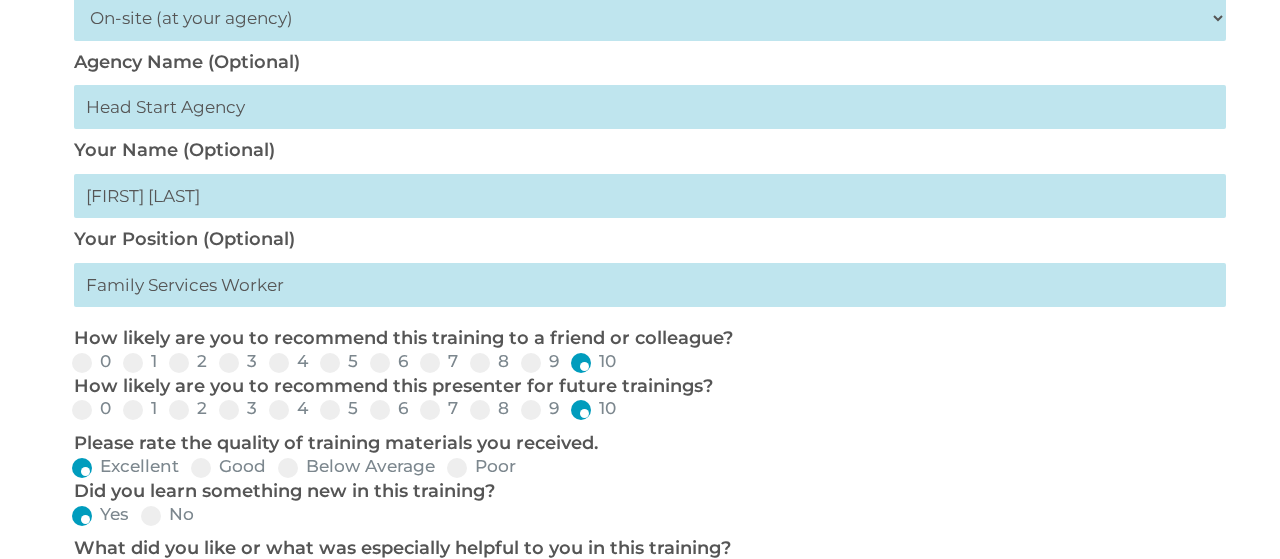 scroll, scrollTop: 647, scrollLeft: 0, axis: vertical 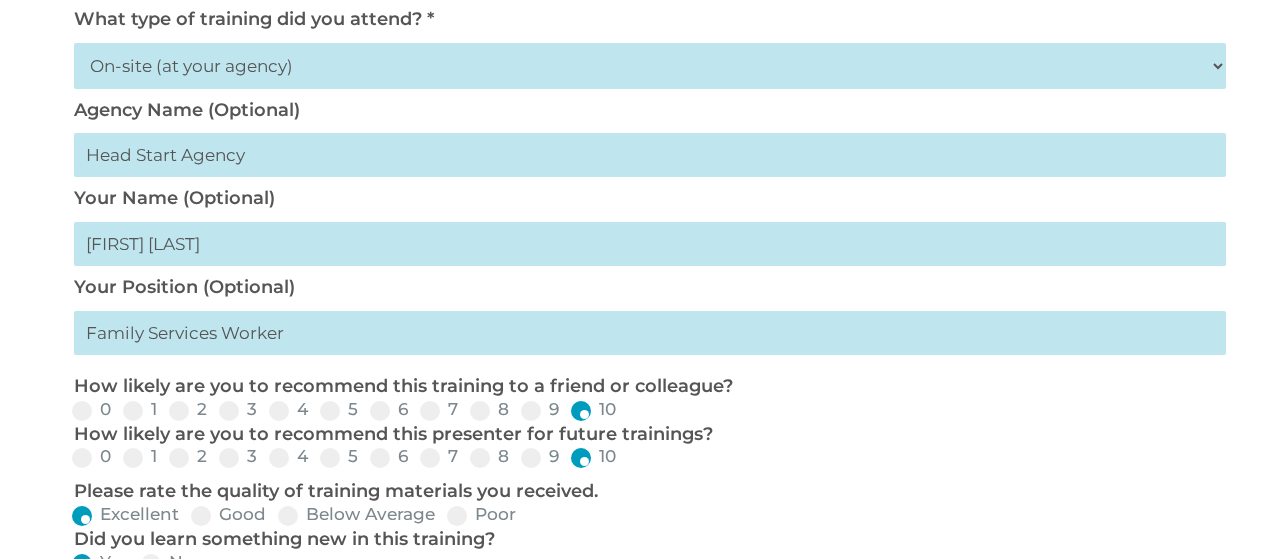 click at bounding box center (650, 155) 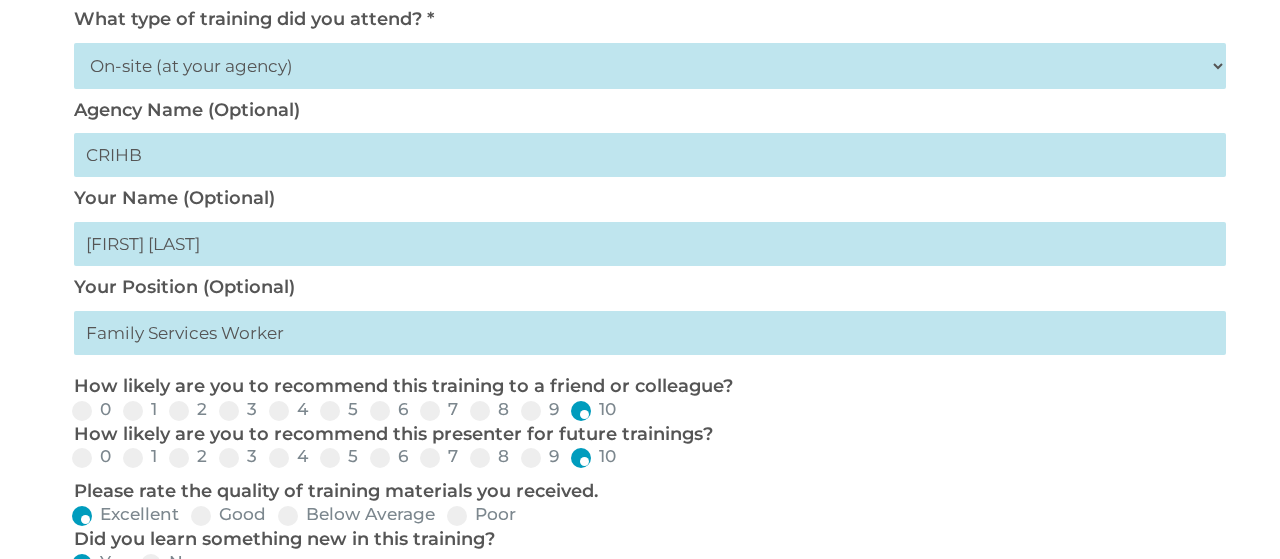 type on "CRIHB" 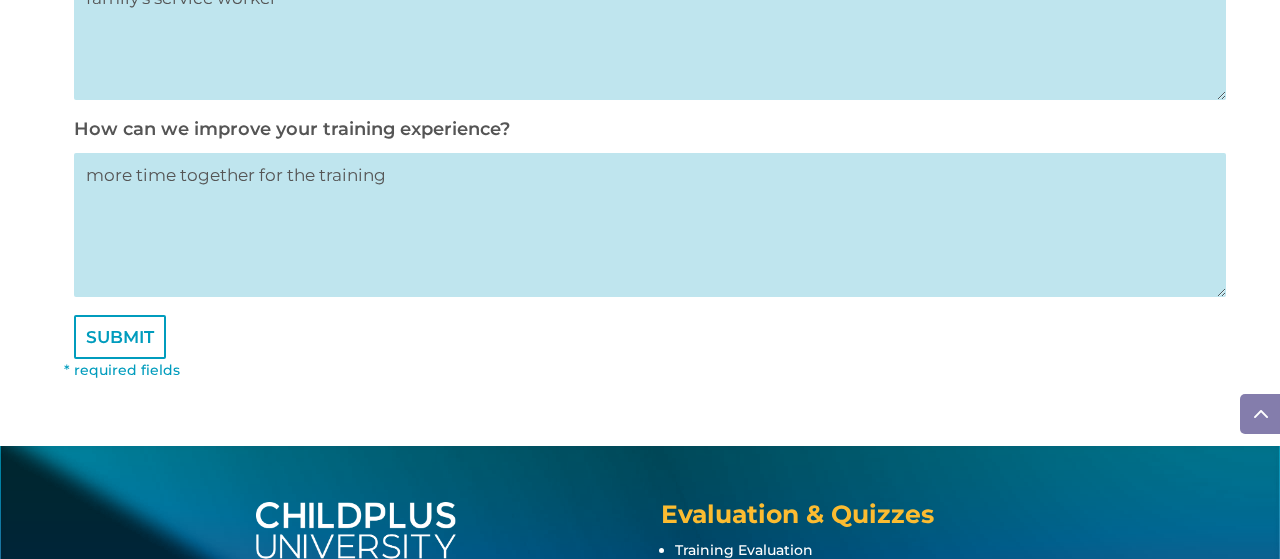 scroll, scrollTop: 1382, scrollLeft: 0, axis: vertical 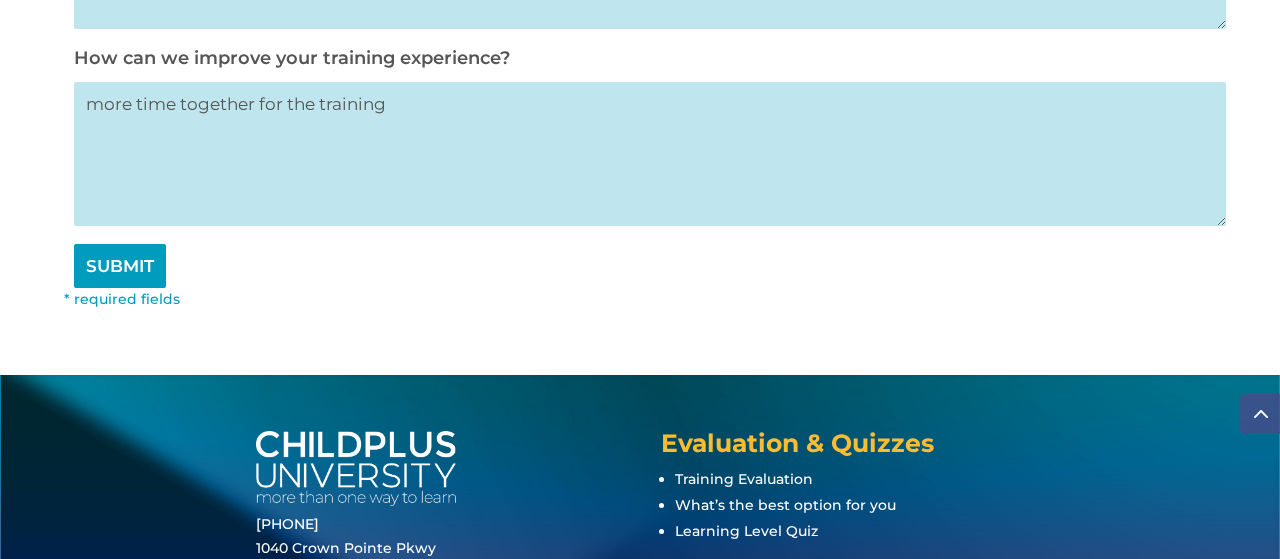 click on "SUBMIT" at bounding box center (120, 266) 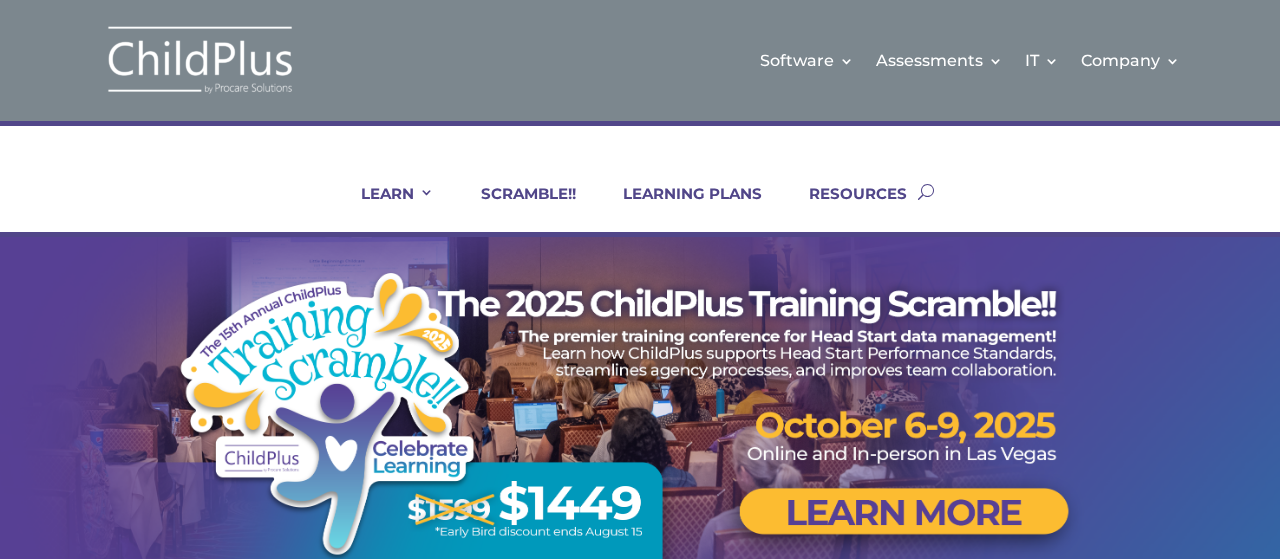 scroll, scrollTop: 0, scrollLeft: 0, axis: both 